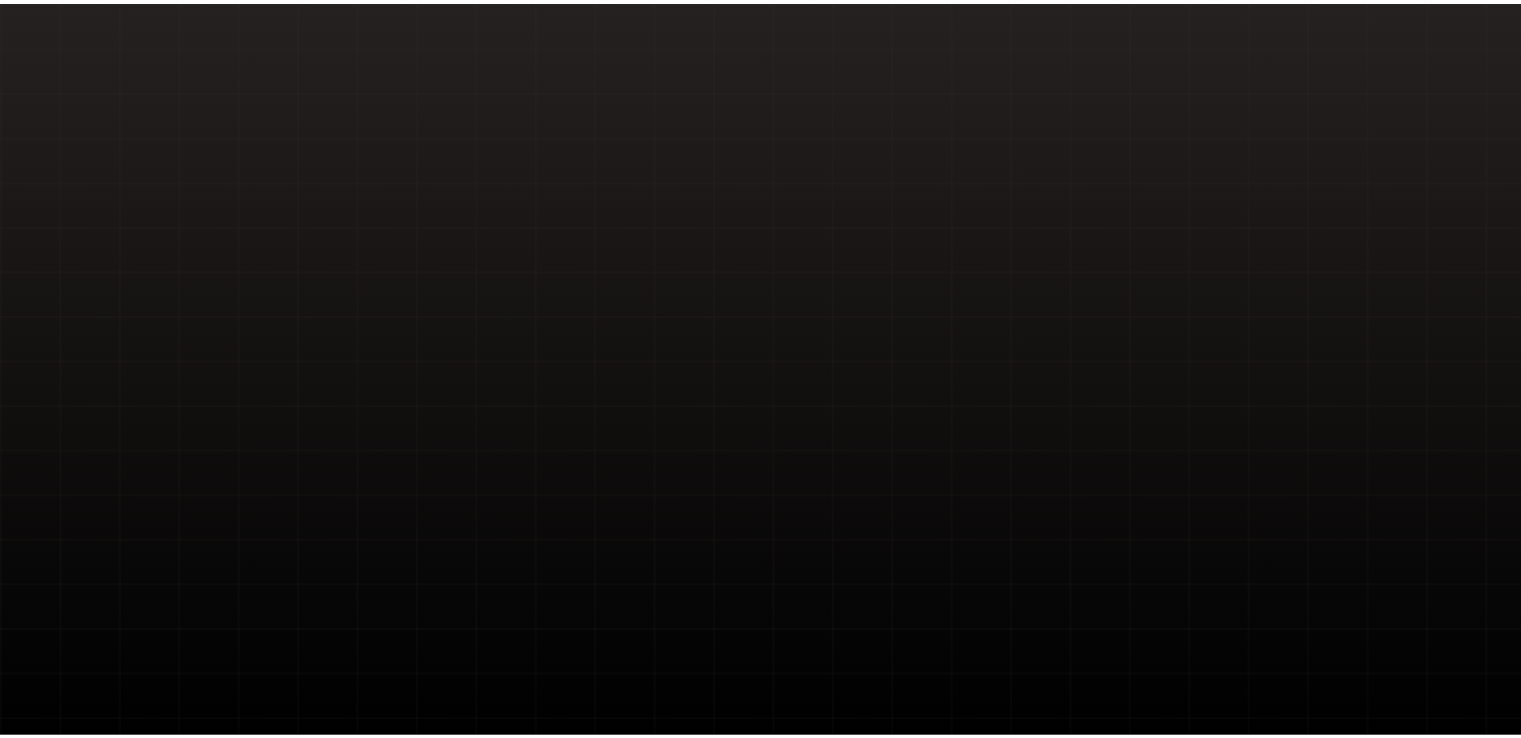 scroll, scrollTop: 0, scrollLeft: 0, axis: both 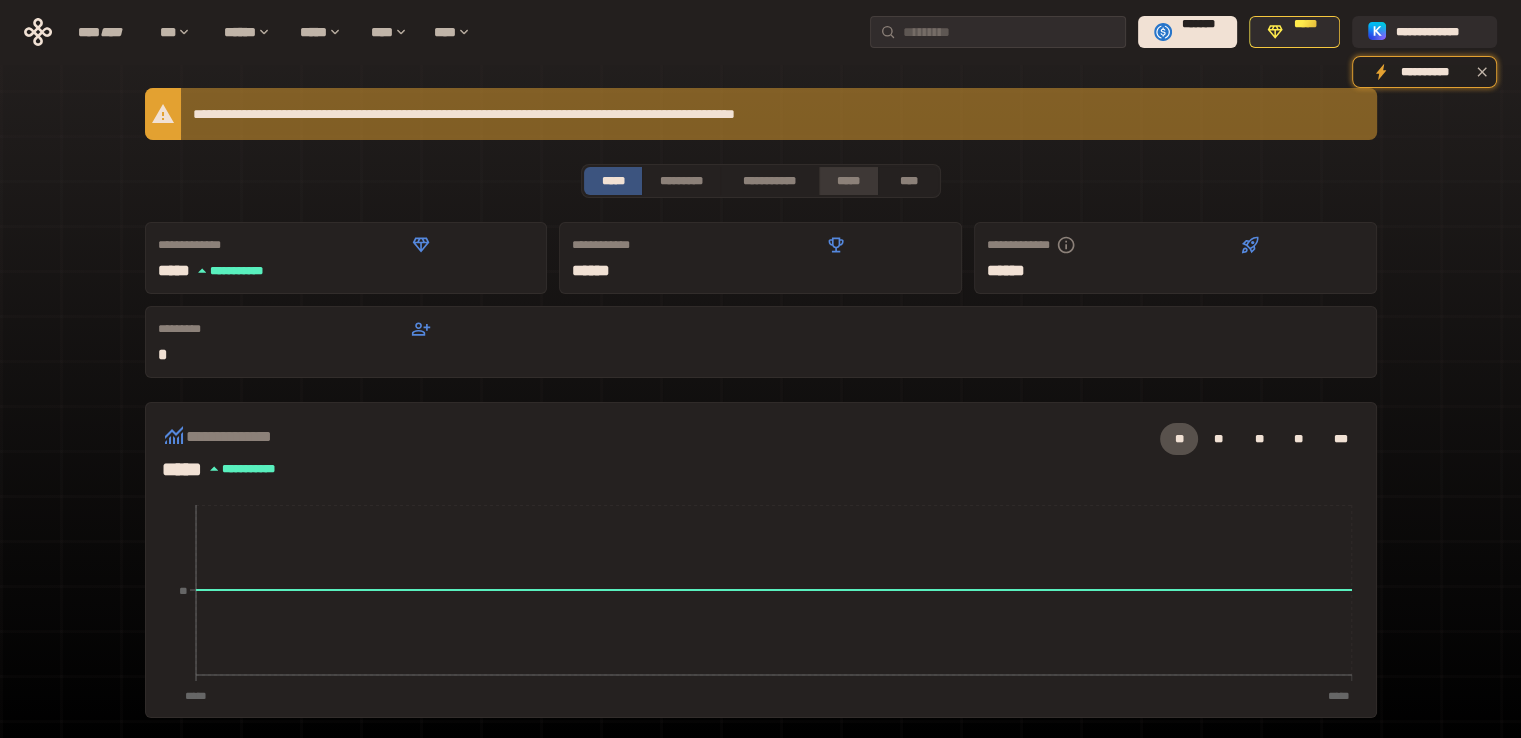 click on "*****" at bounding box center [849, 181] 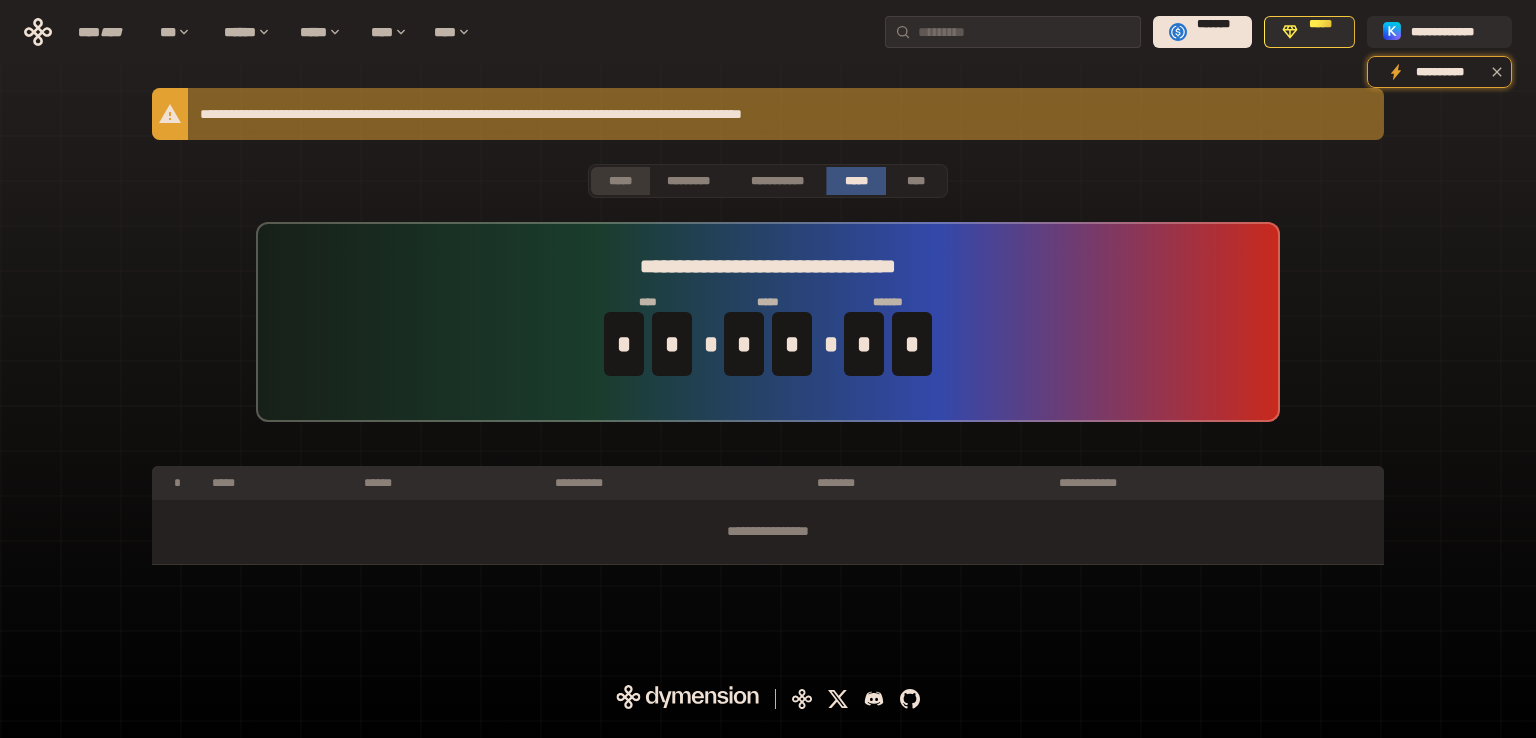 click on "*****" at bounding box center (620, 181) 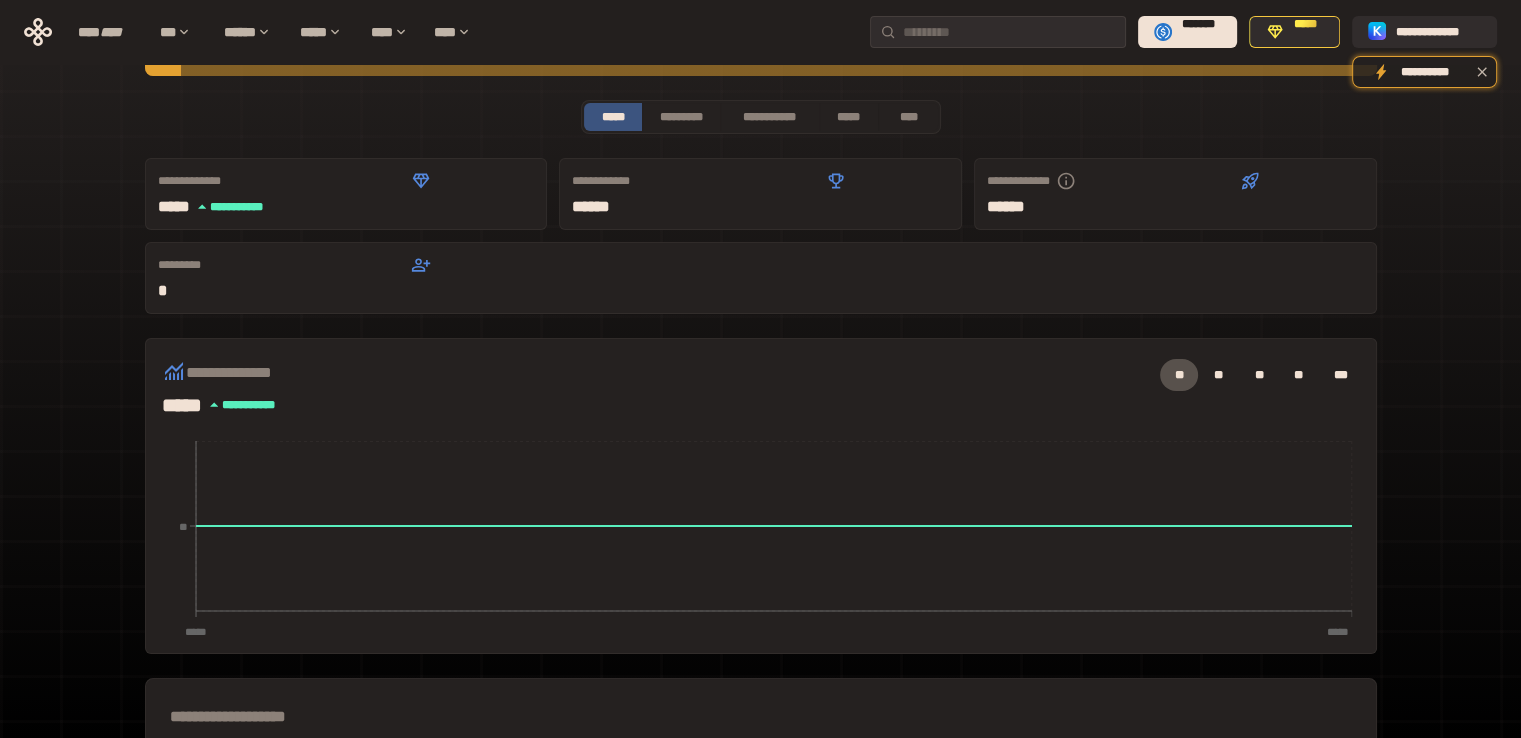 scroll, scrollTop: 100, scrollLeft: 0, axis: vertical 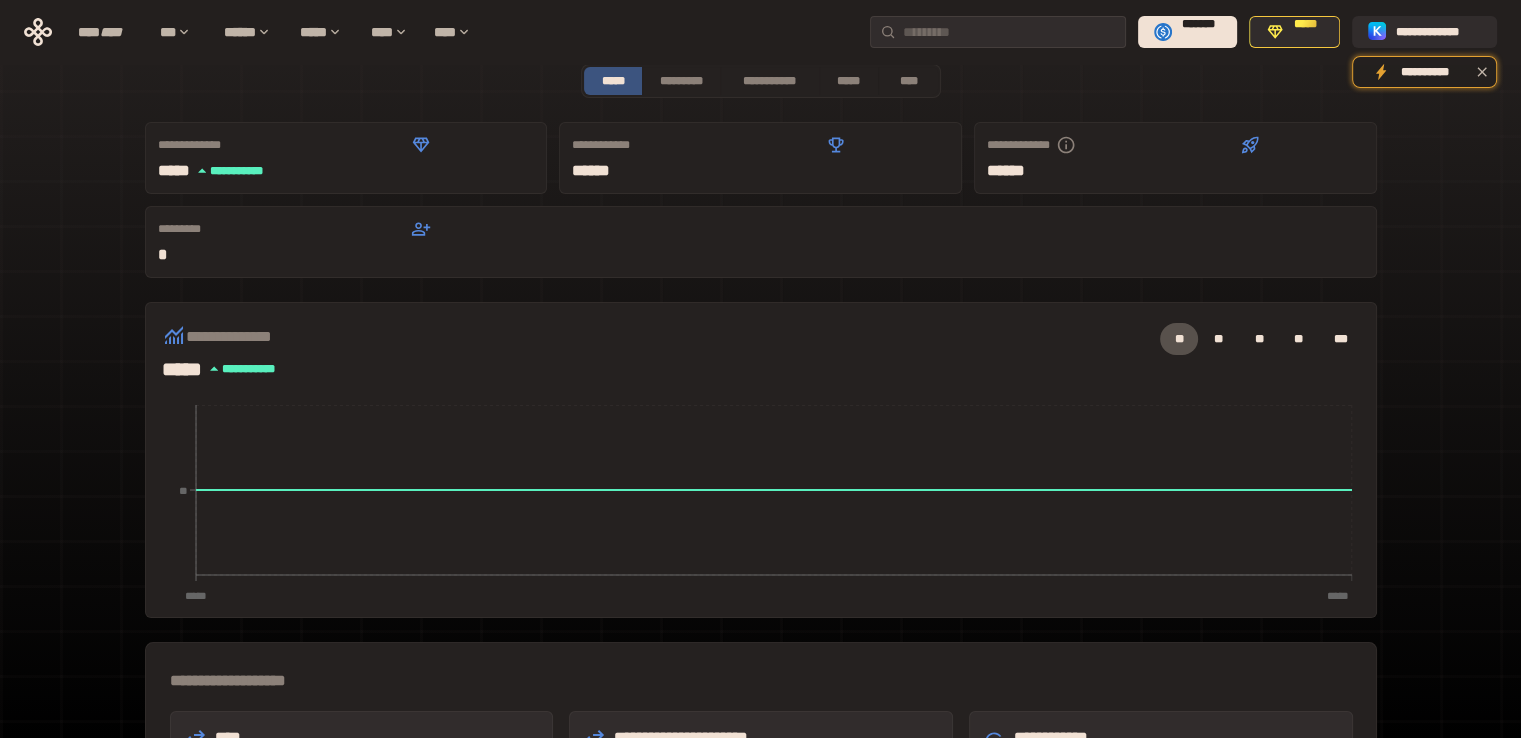 click 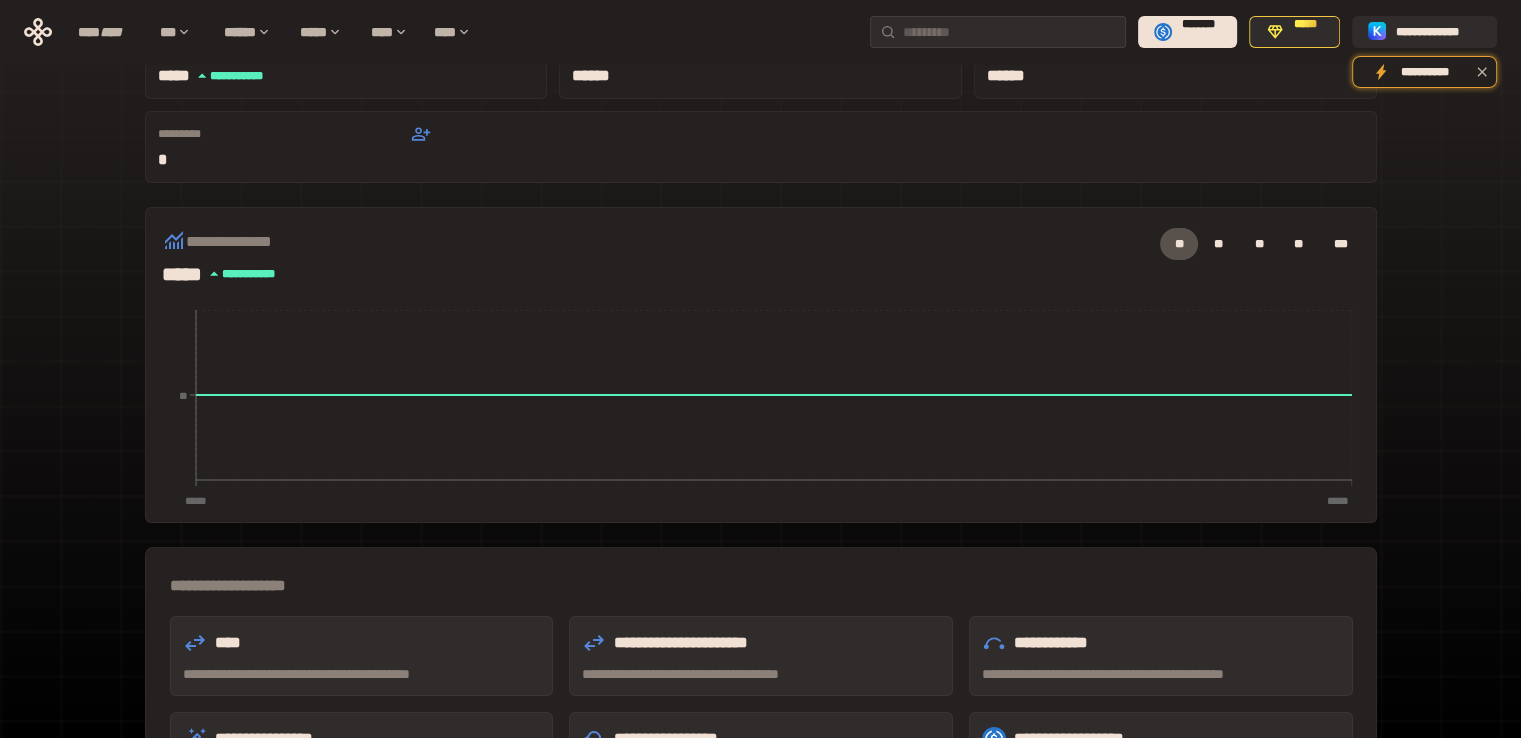 scroll, scrollTop: 0, scrollLeft: 0, axis: both 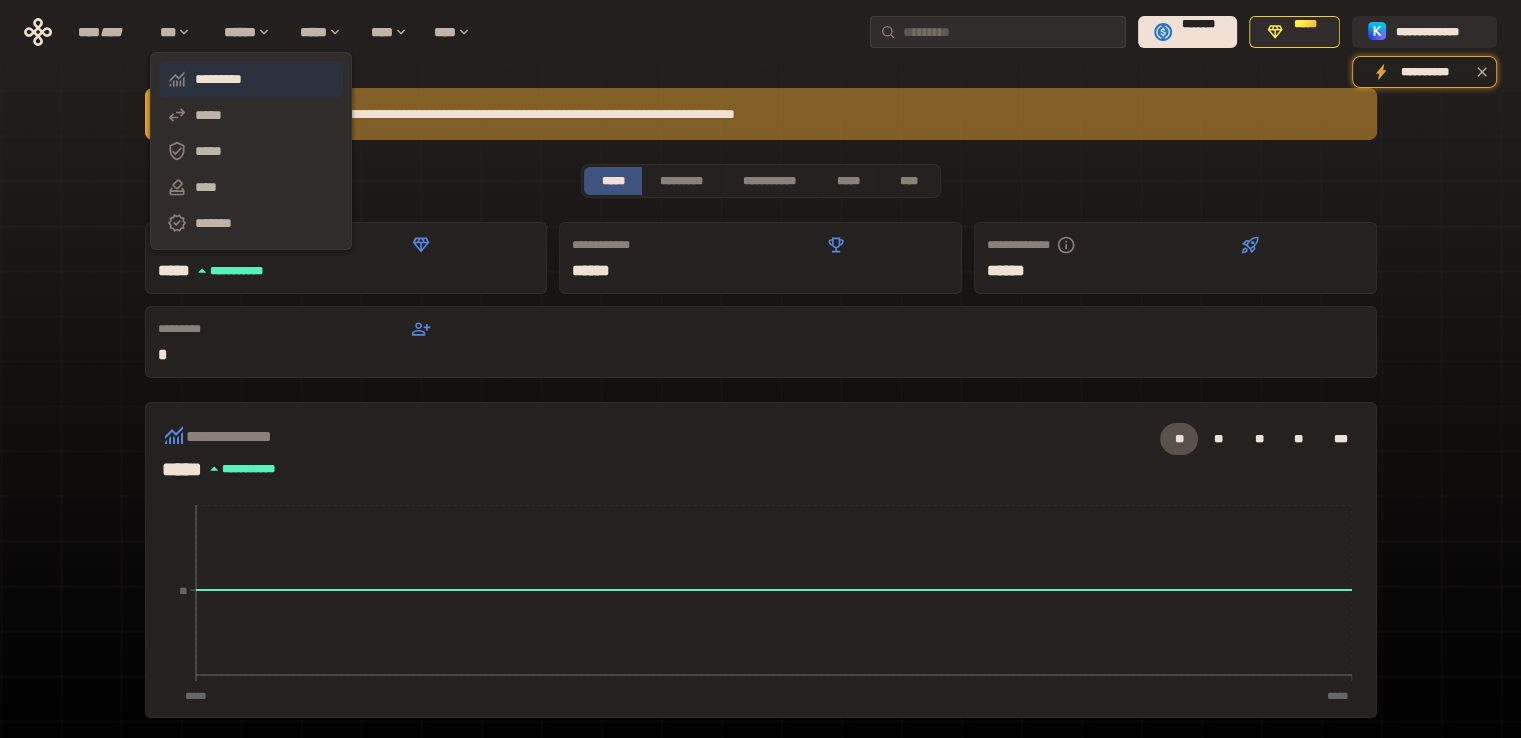 click on "*********" at bounding box center [251, 79] 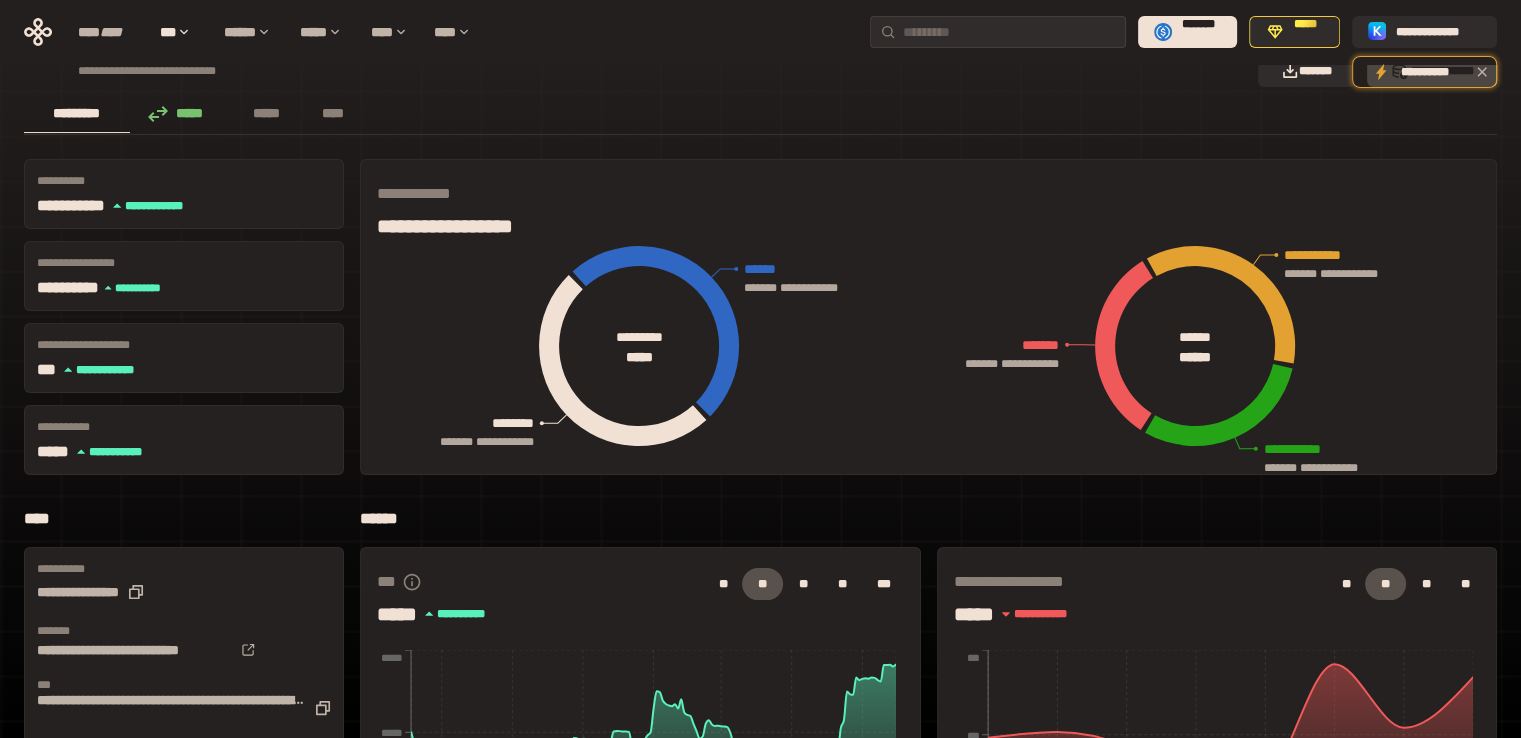scroll, scrollTop: 12, scrollLeft: 0, axis: vertical 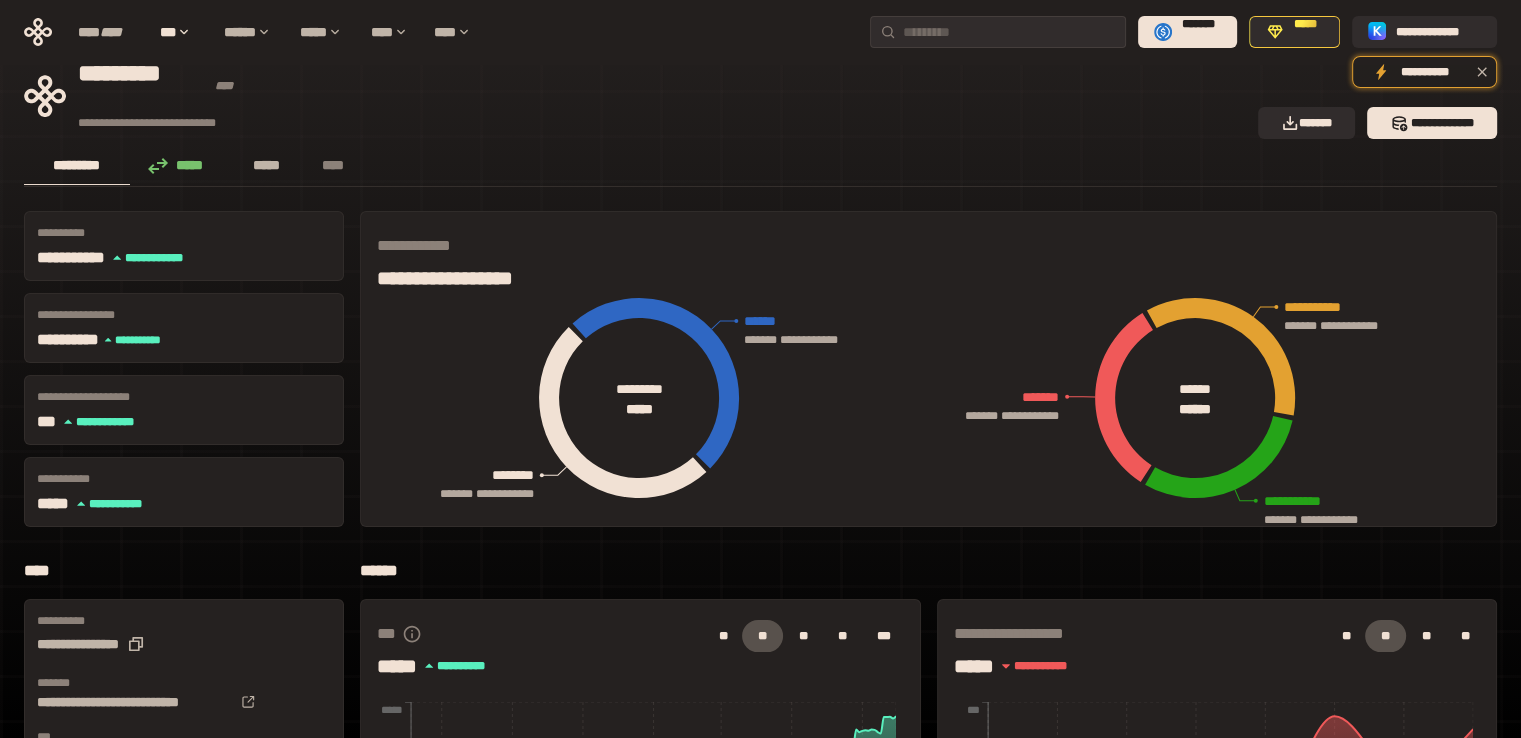 click on "*****" at bounding box center [267, 165] 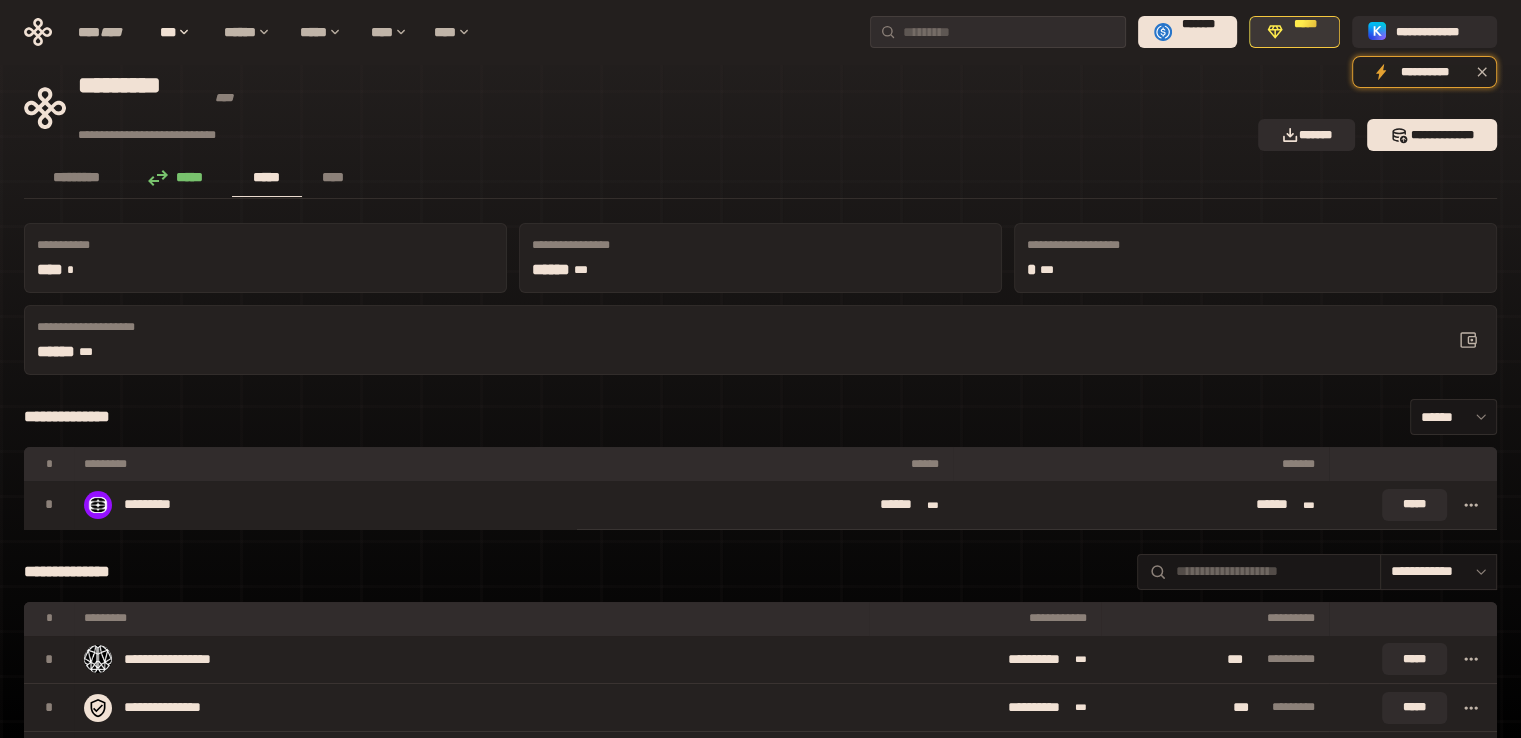 click 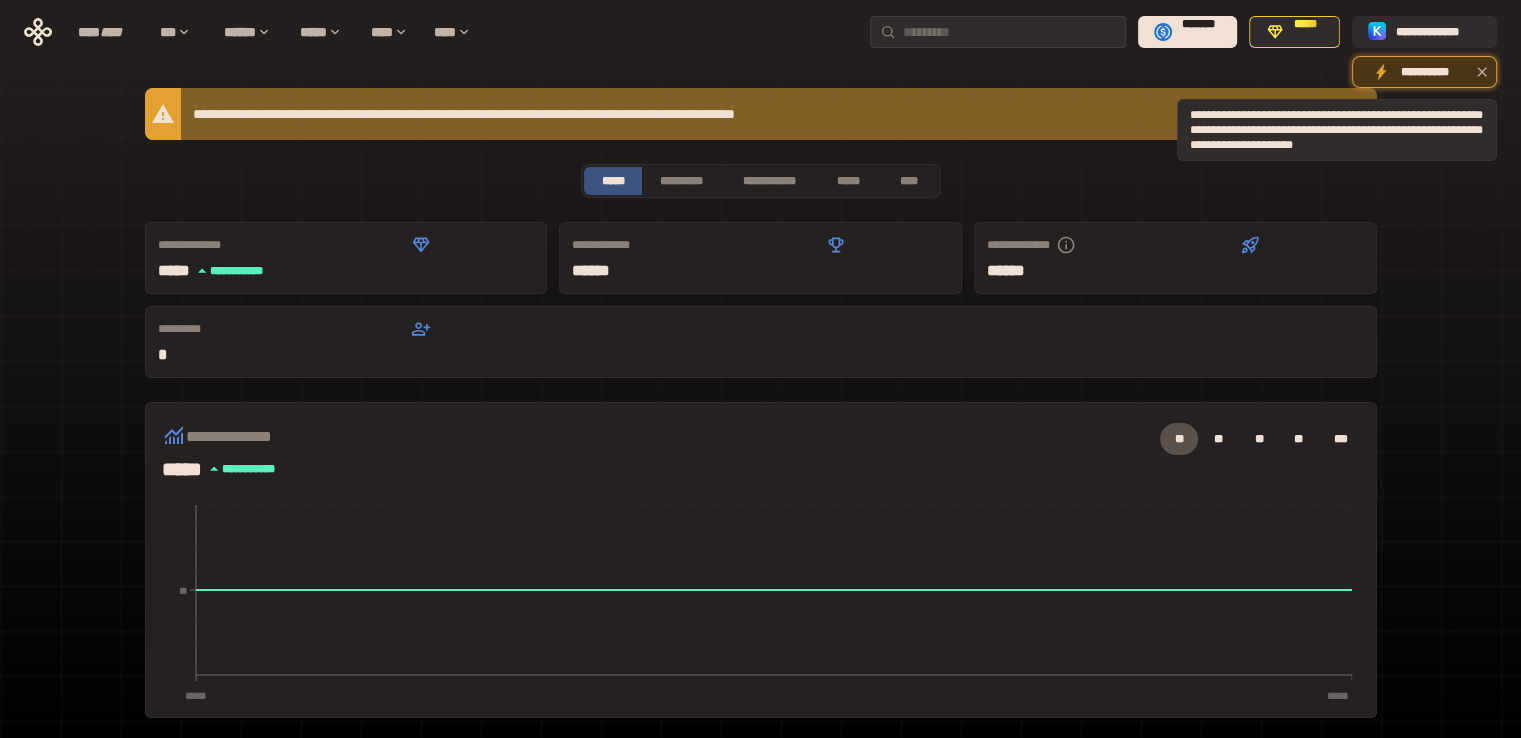 click on "**********" at bounding box center (1424, 73) 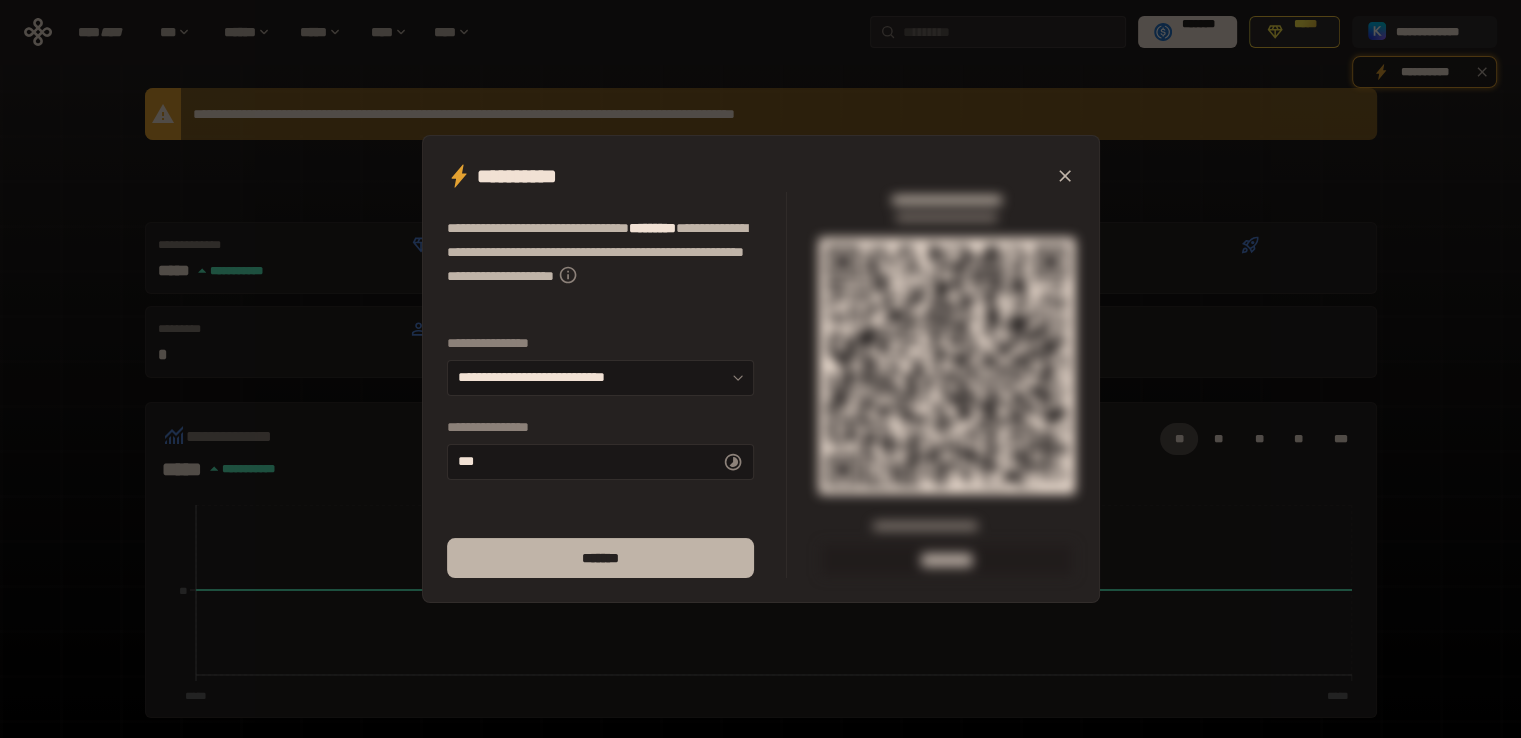 click on "*******" at bounding box center [600, 558] 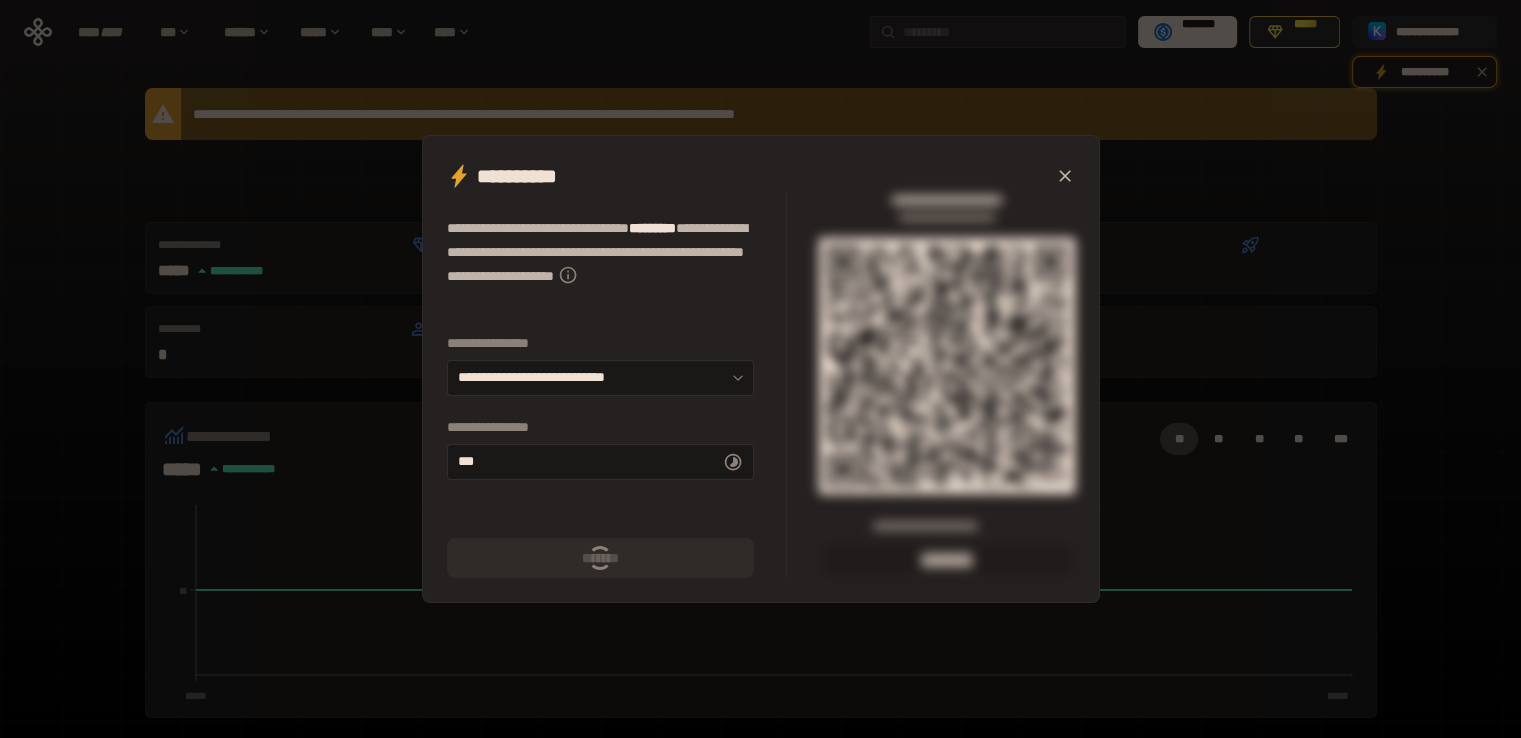 type on "******" 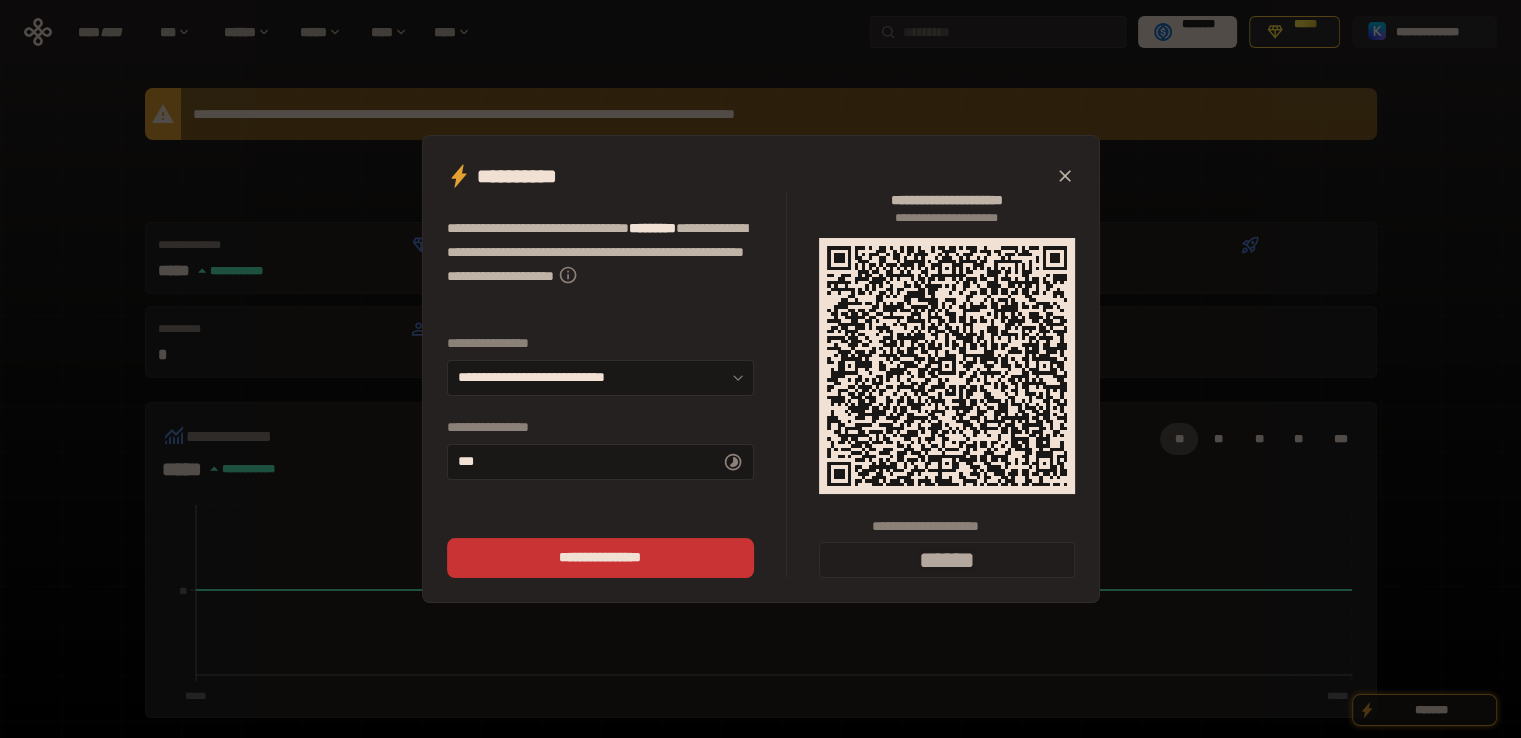 click 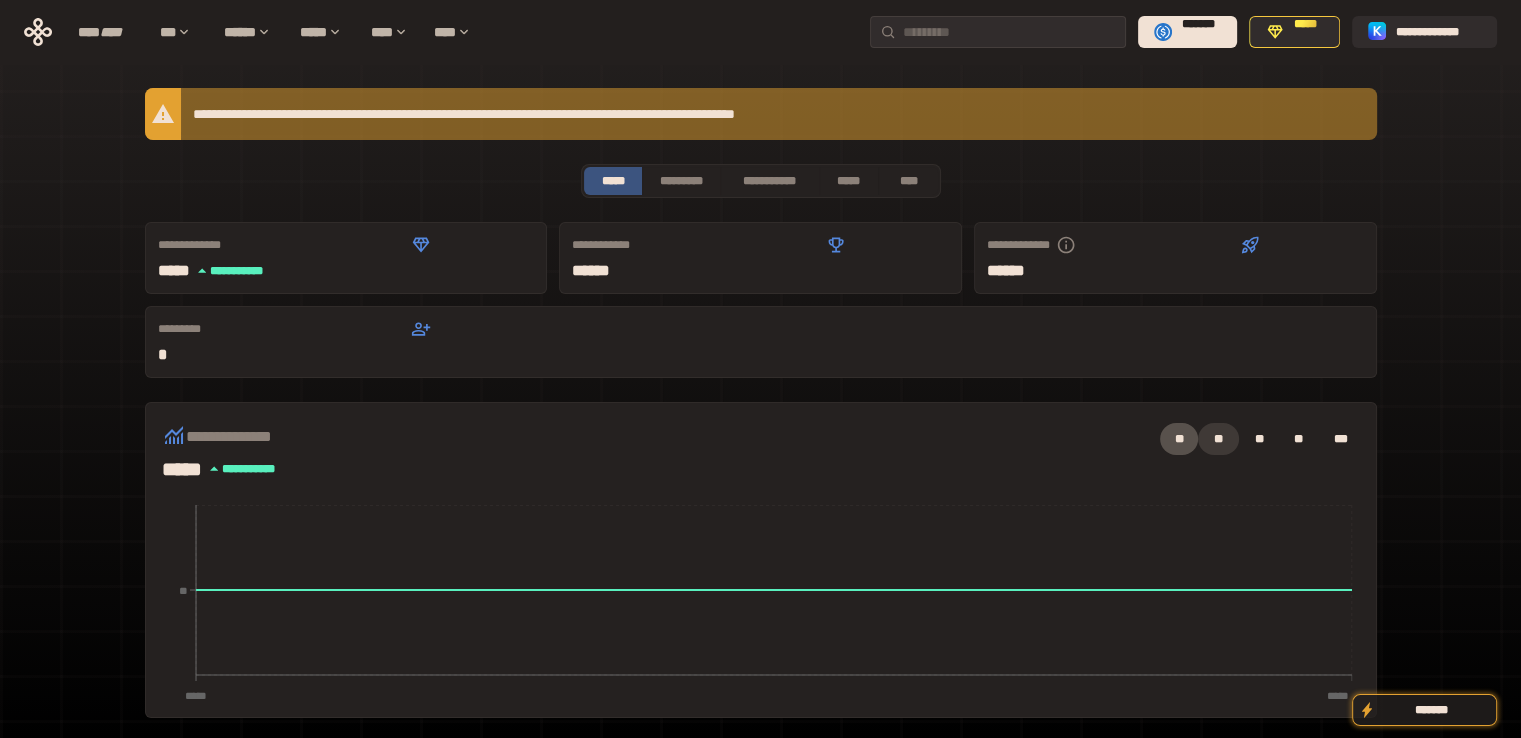 click on "**" at bounding box center [1218, 439] 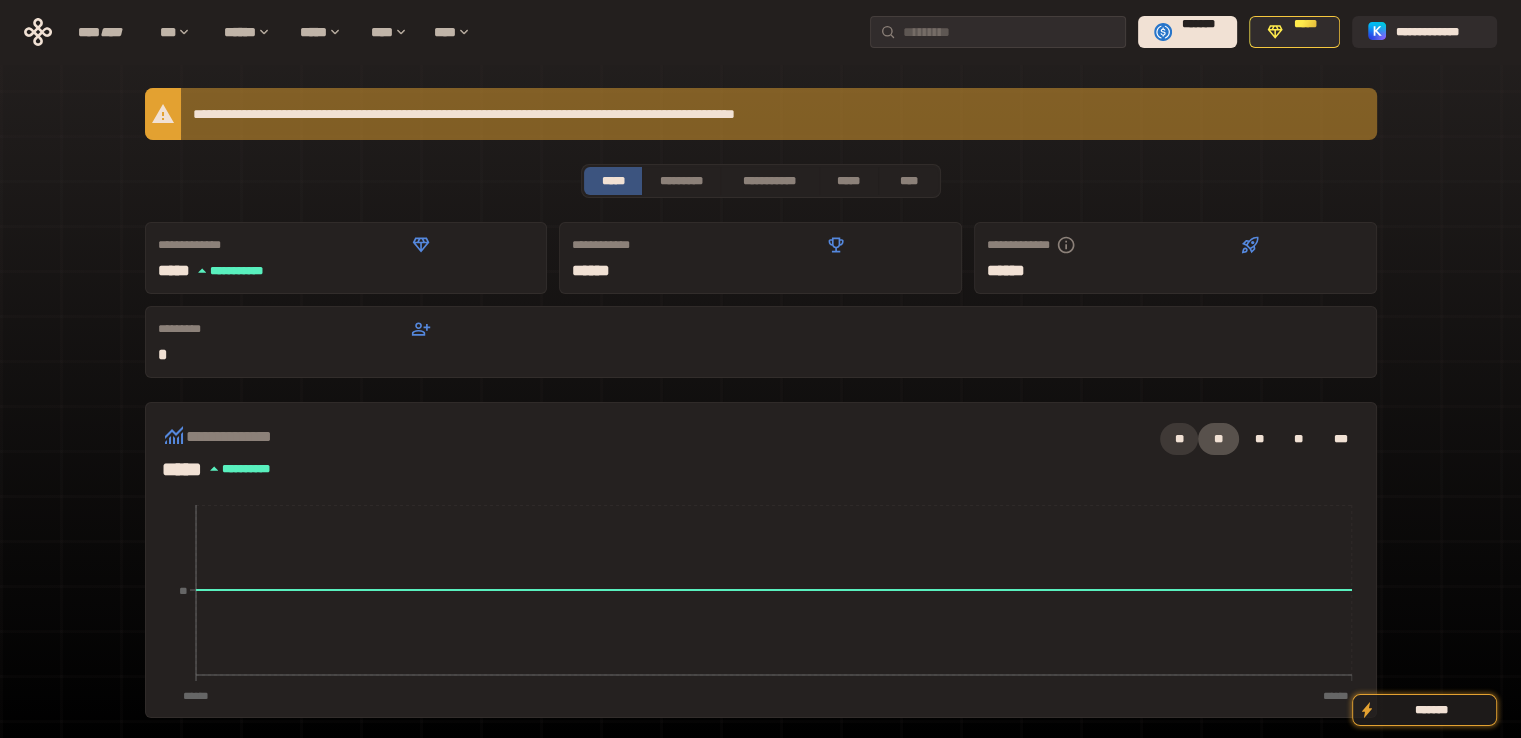 click on "**" at bounding box center [1179, 439] 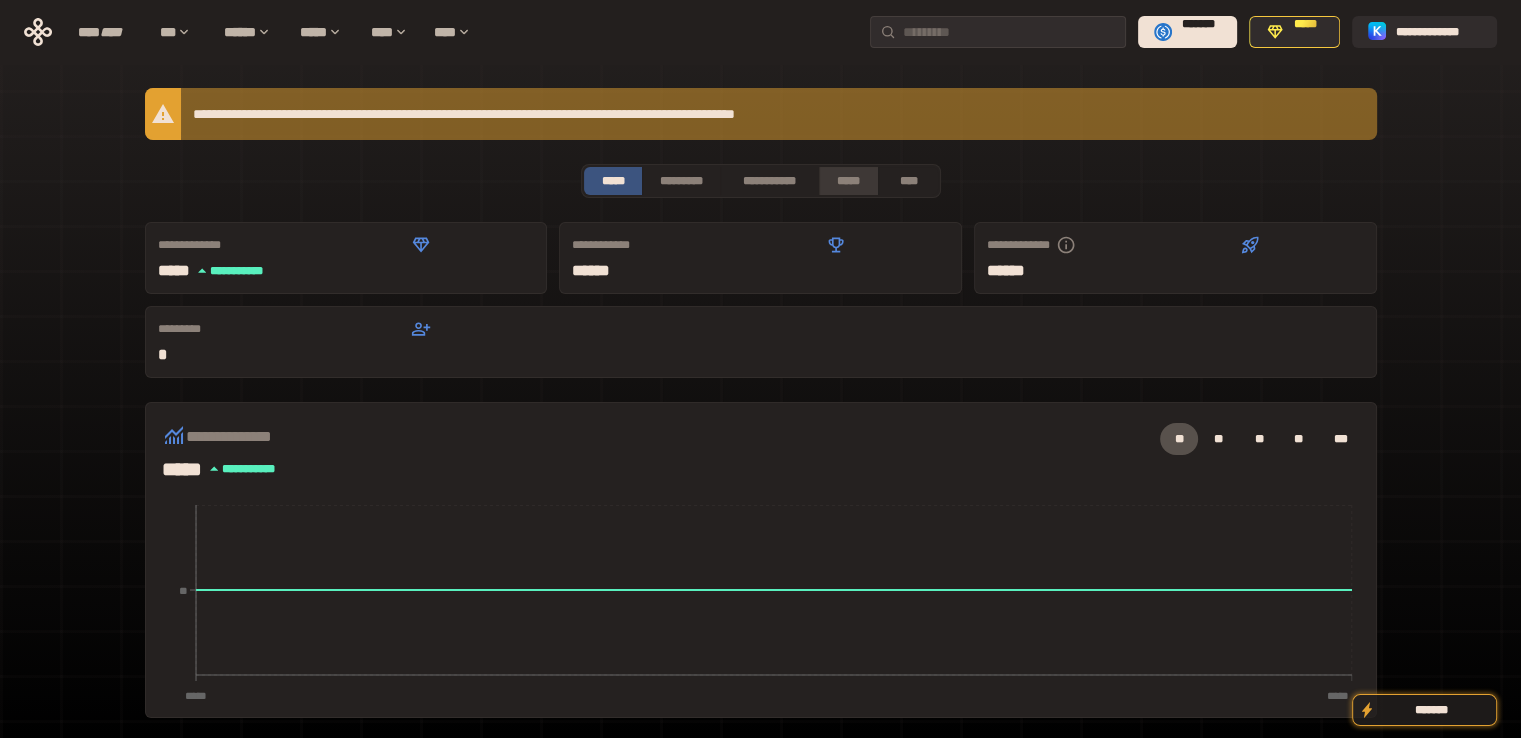 click on "*****" at bounding box center [849, 181] 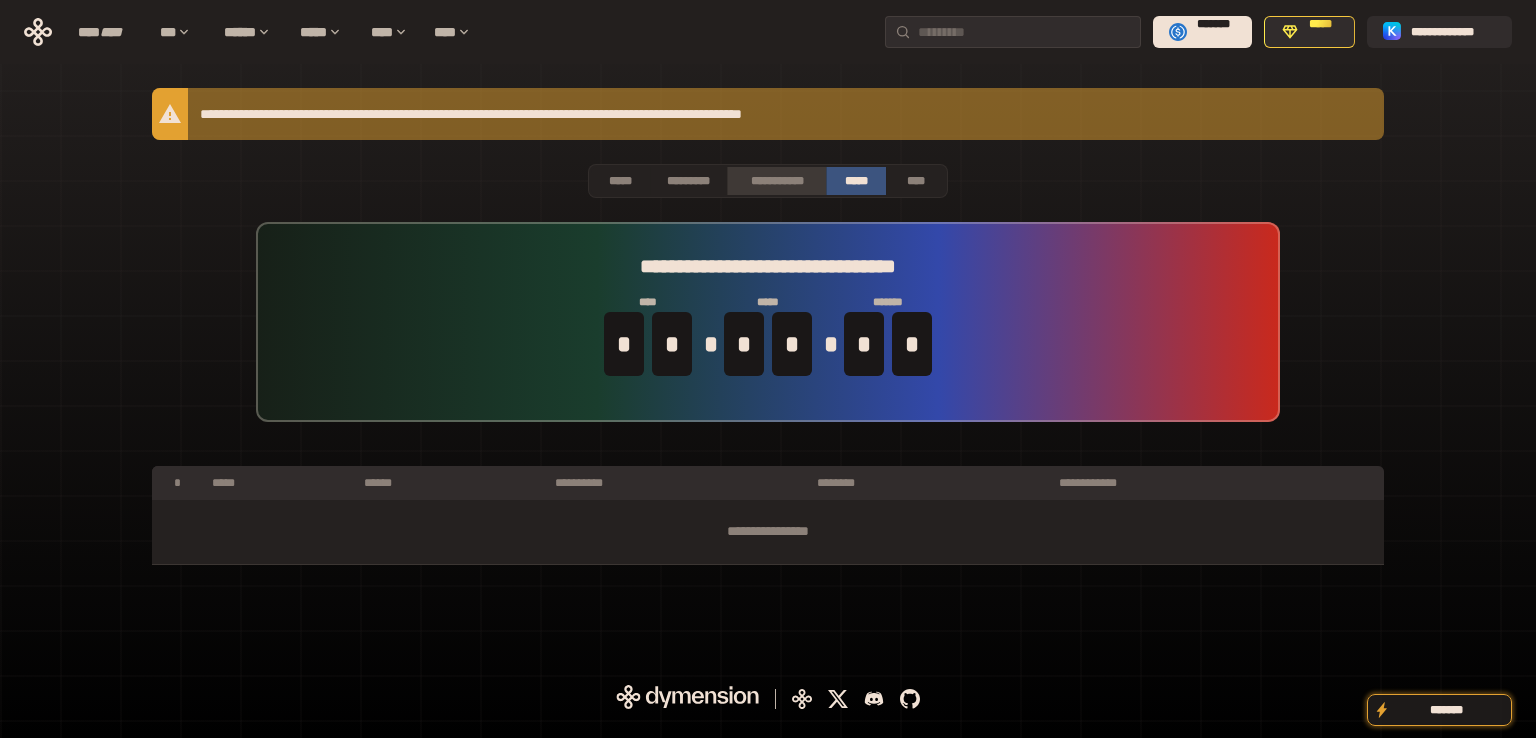 click on "**********" at bounding box center [776, 181] 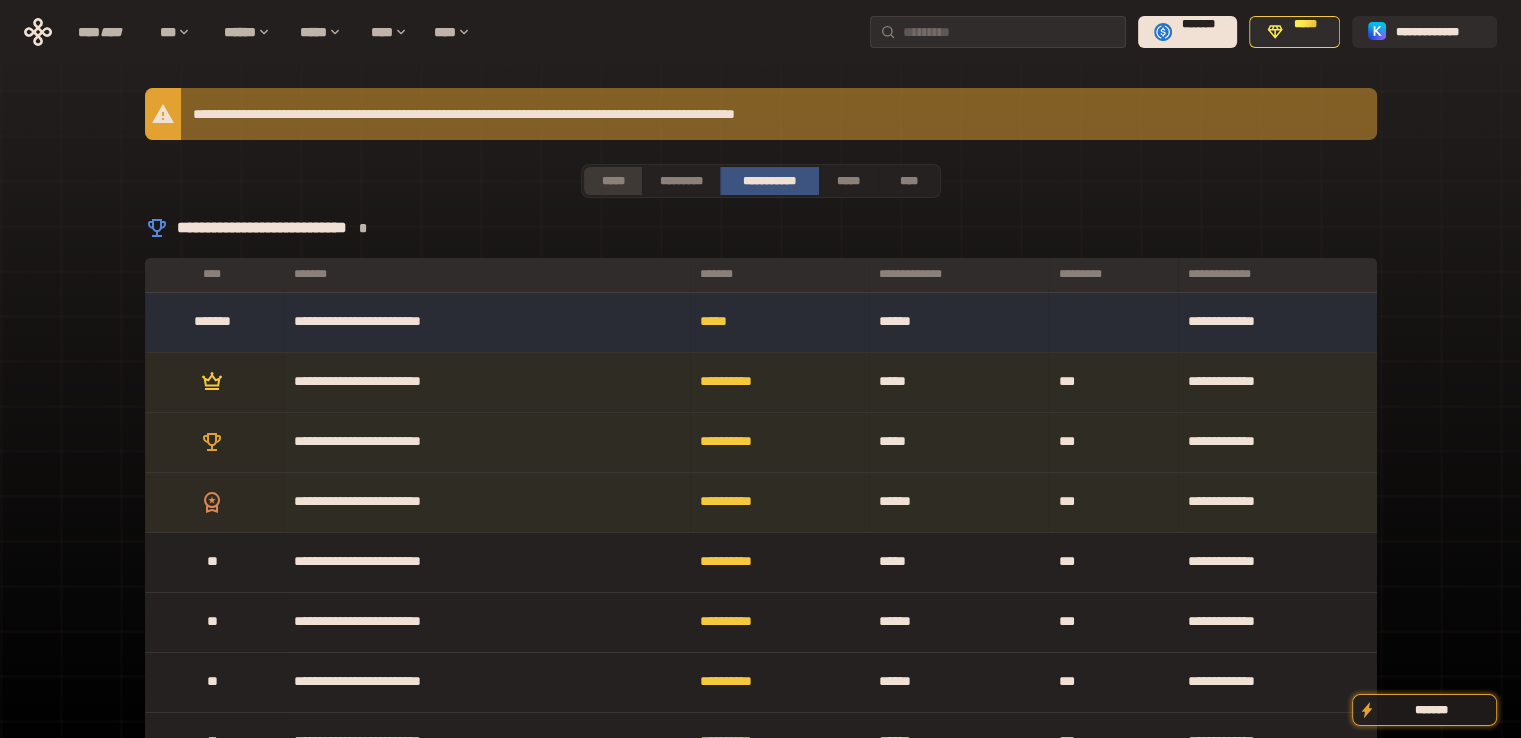 click on "*****" at bounding box center [613, 181] 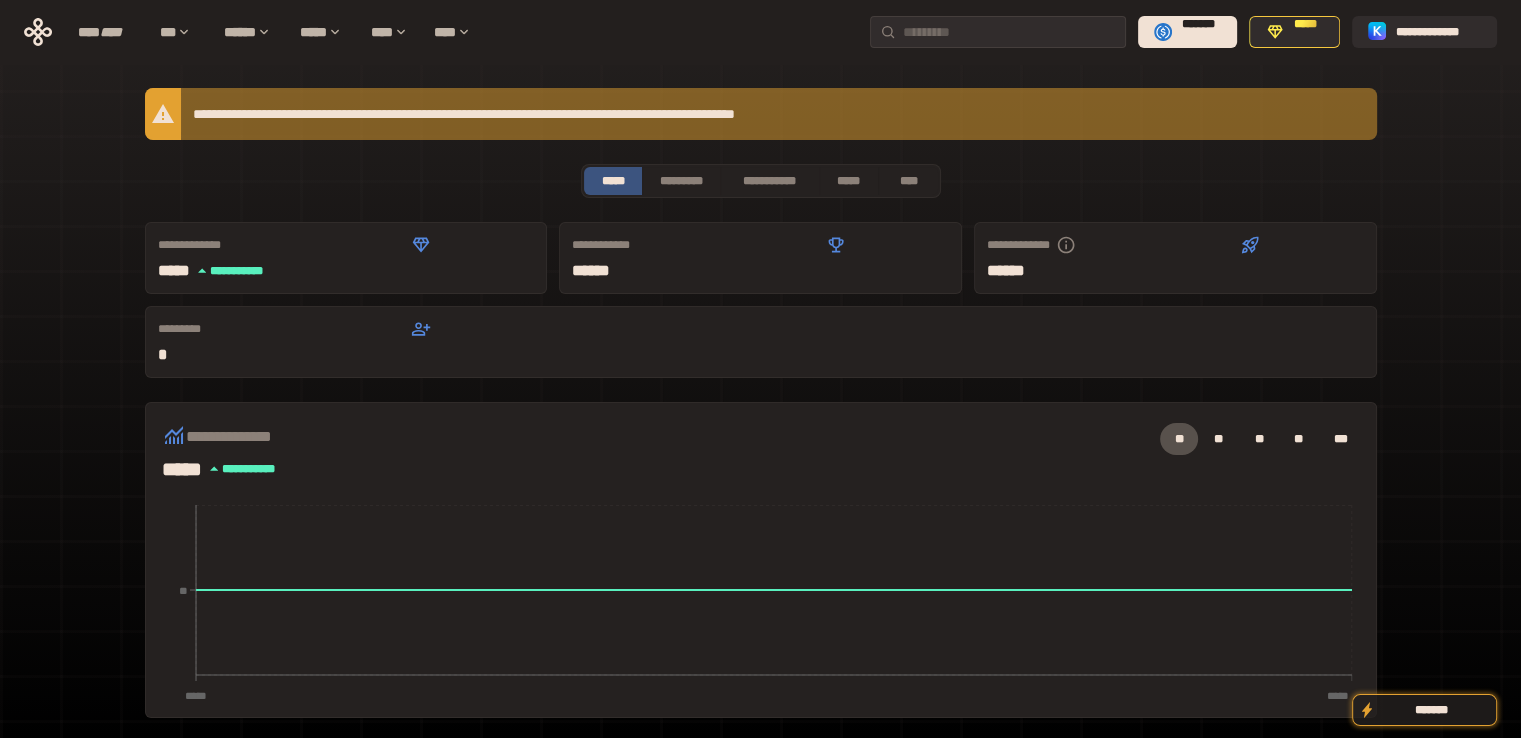 click 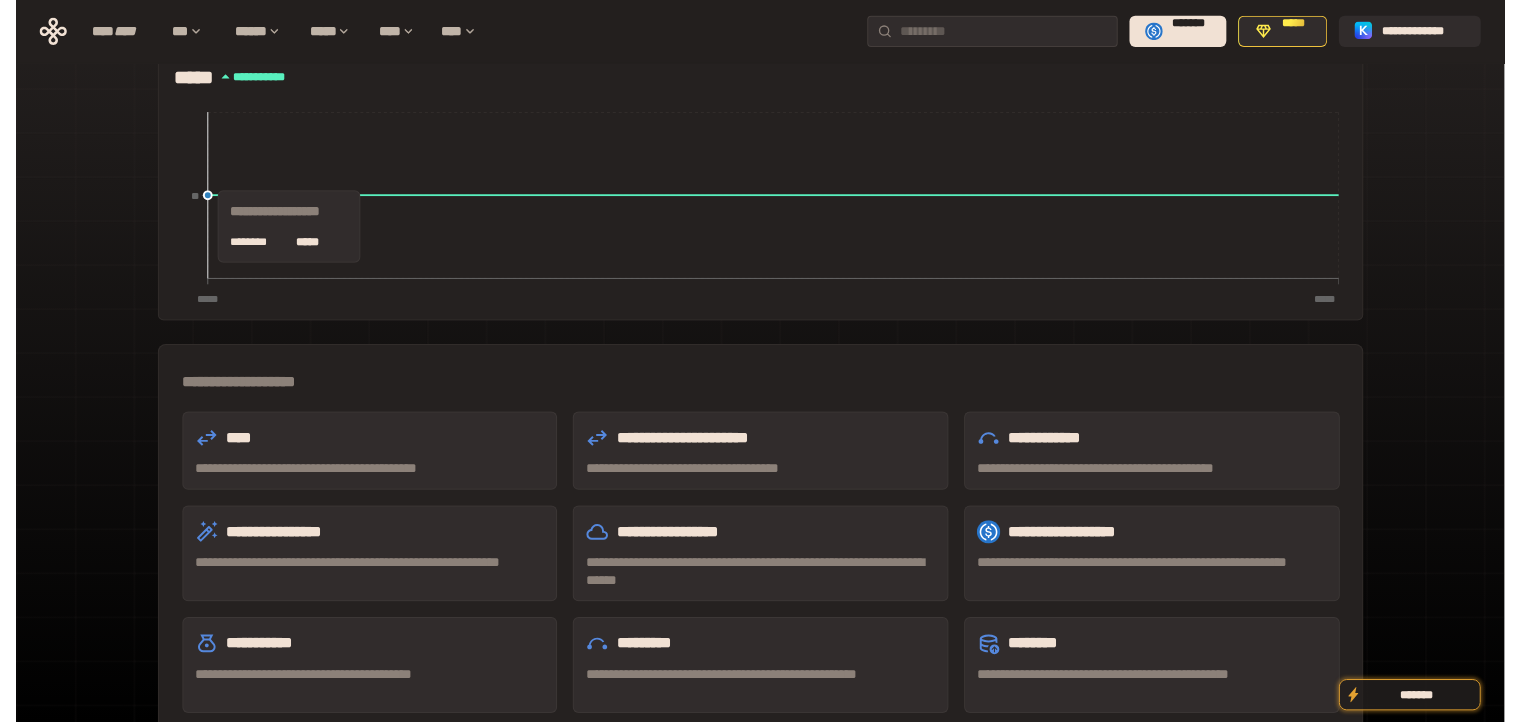 scroll, scrollTop: 400, scrollLeft: 0, axis: vertical 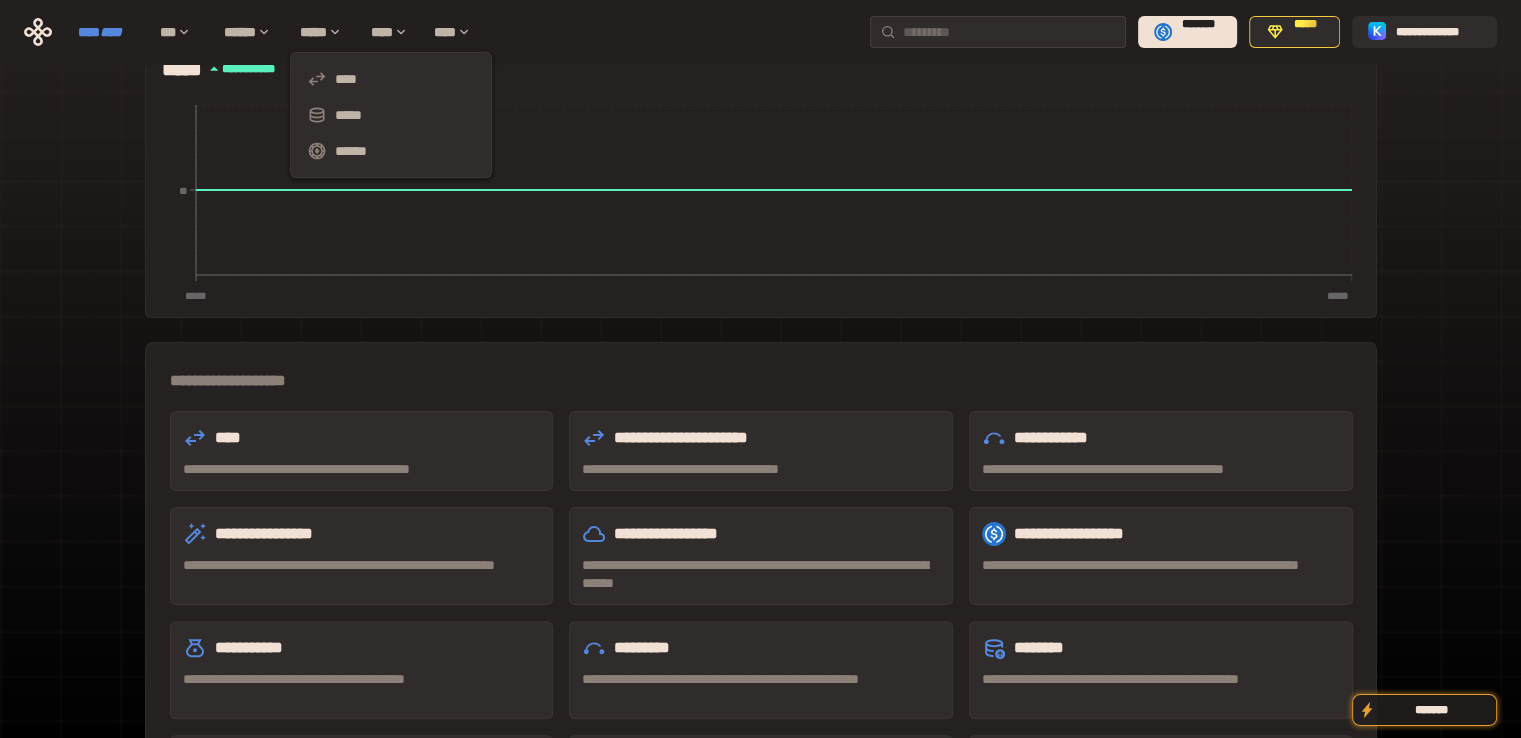 click on "****" at bounding box center (111, 32) 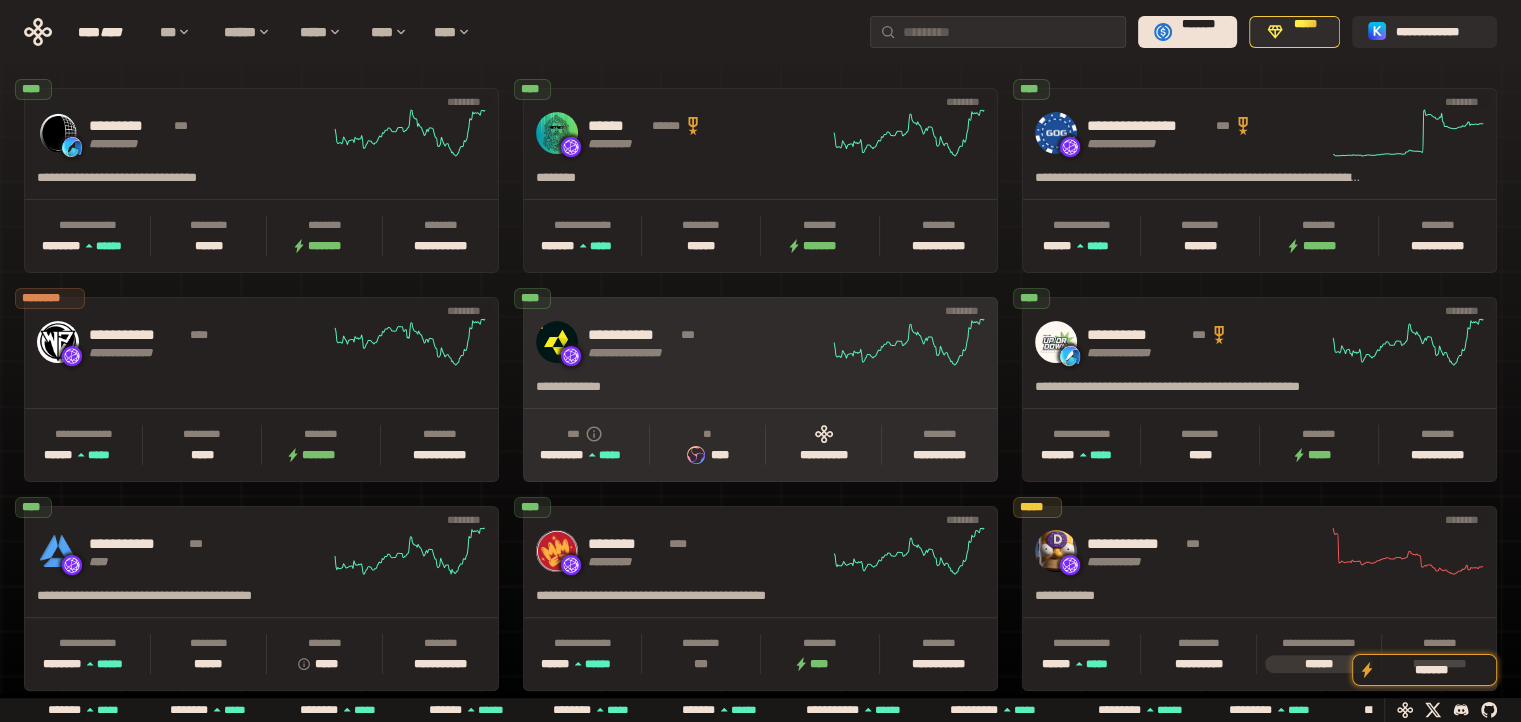 scroll, scrollTop: 0, scrollLeft: 436, axis: horizontal 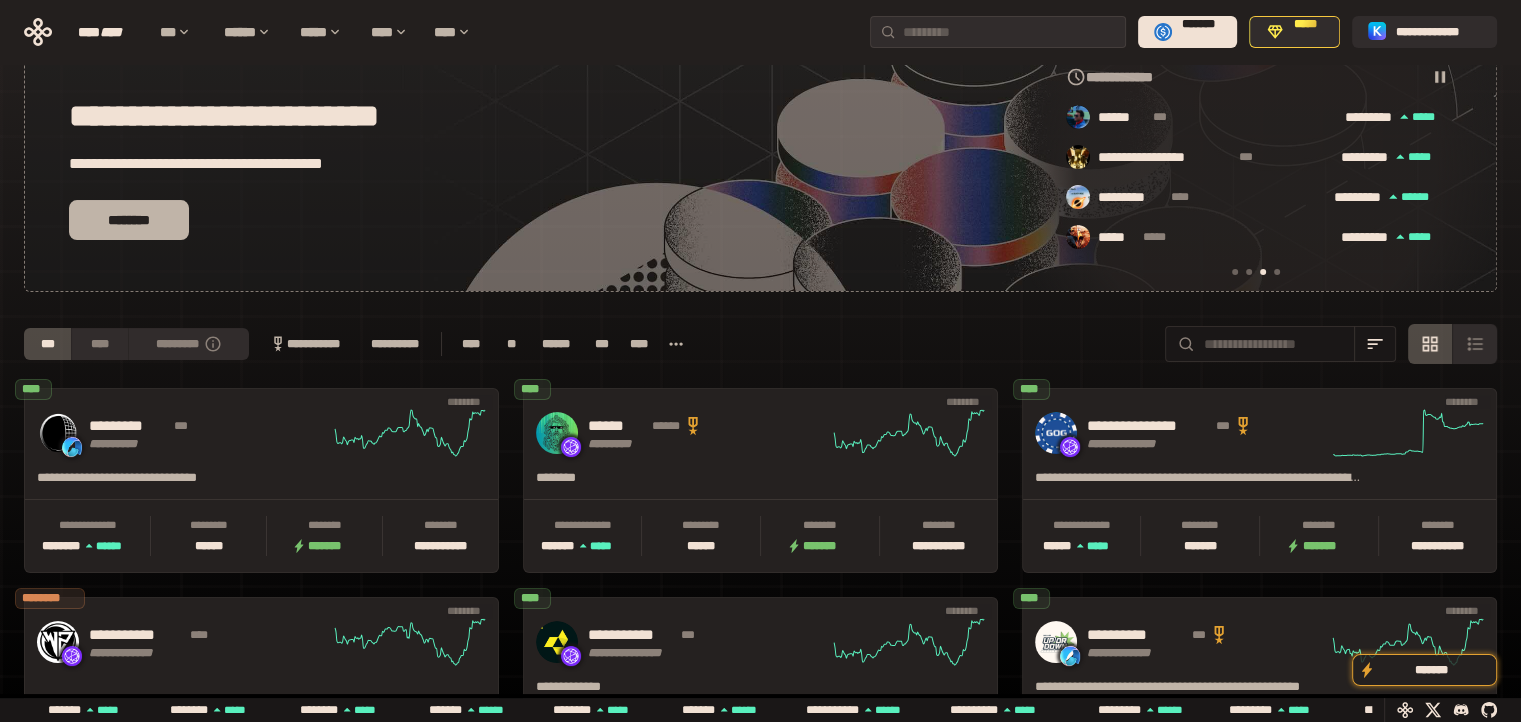 click on "********" at bounding box center [129, 220] 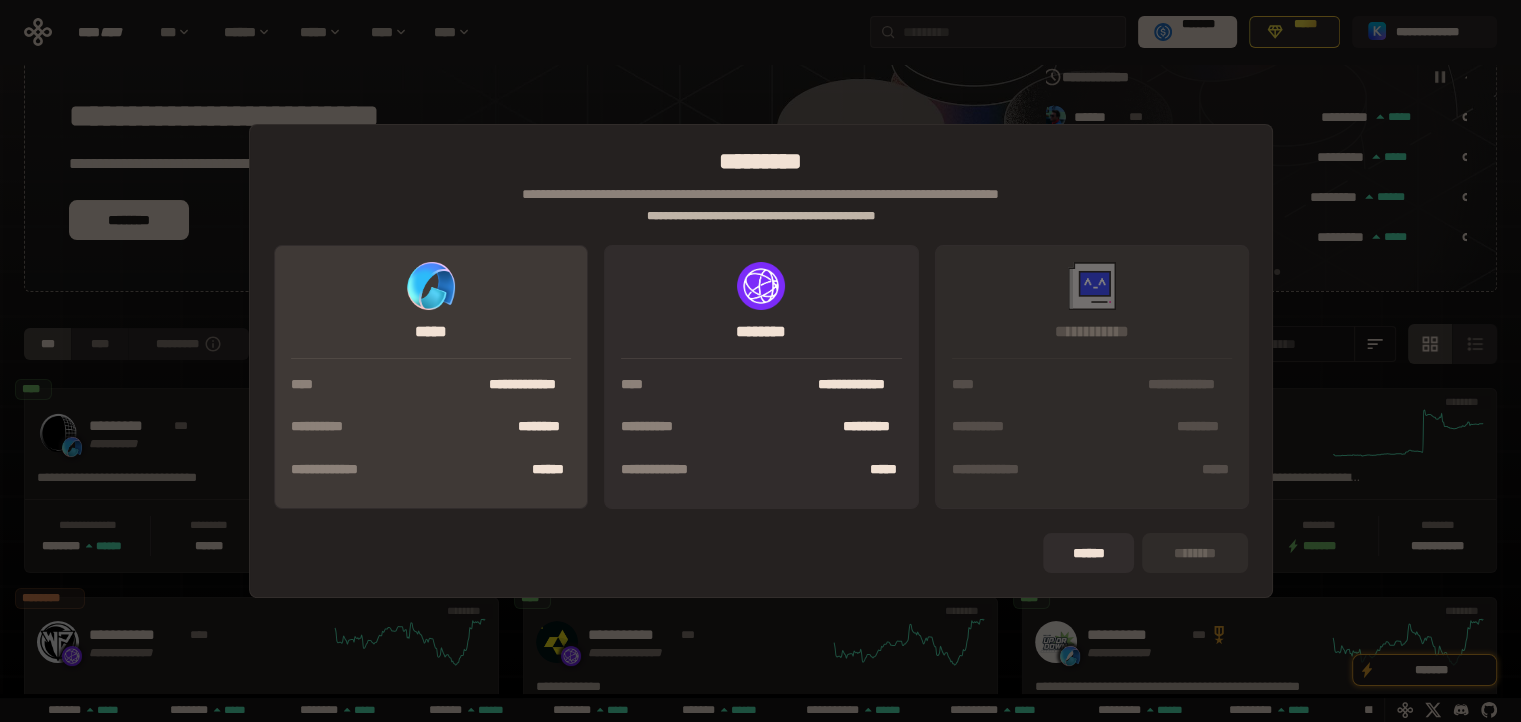 scroll, scrollTop: 0, scrollLeft: 856, axis: horizontal 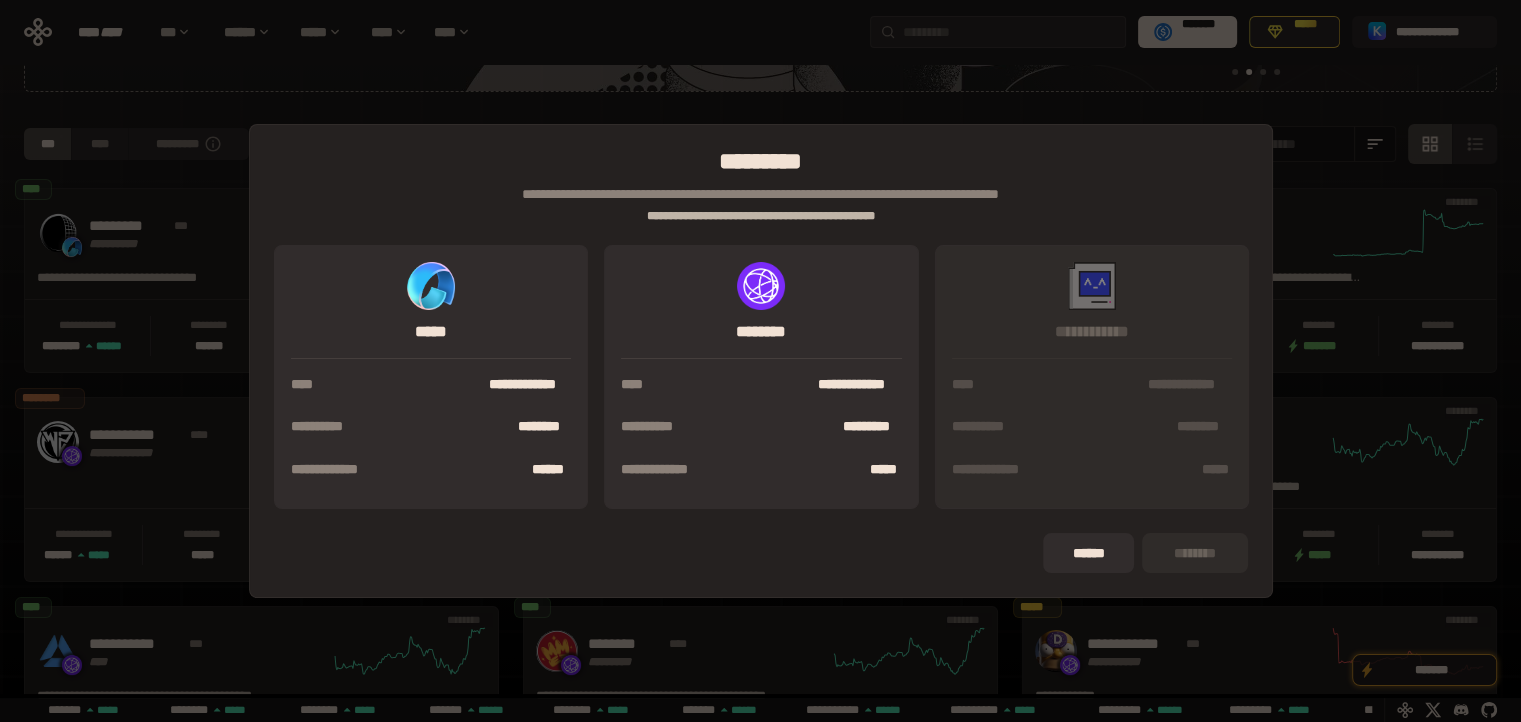 click on "**********" at bounding box center (760, 361) 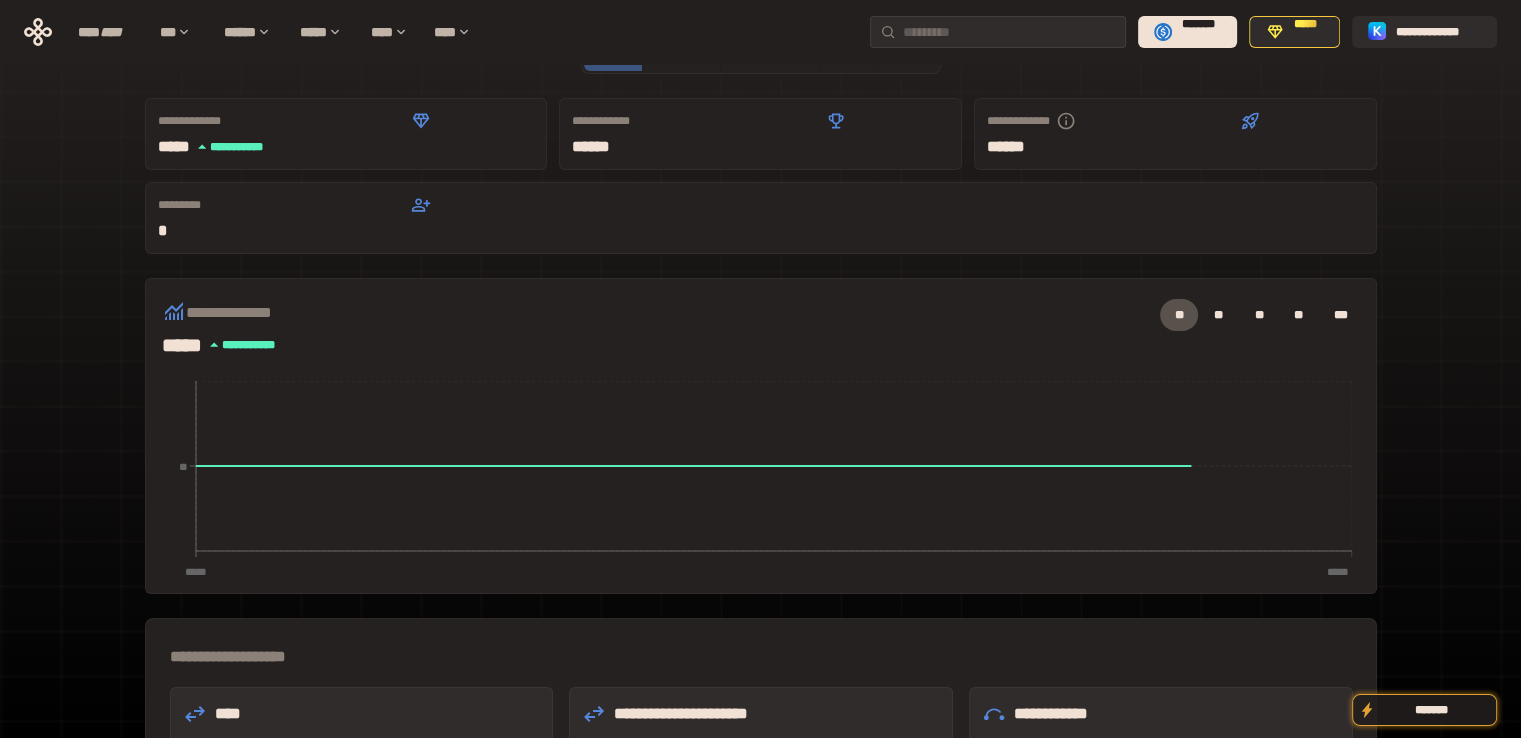scroll, scrollTop: 0, scrollLeft: 0, axis: both 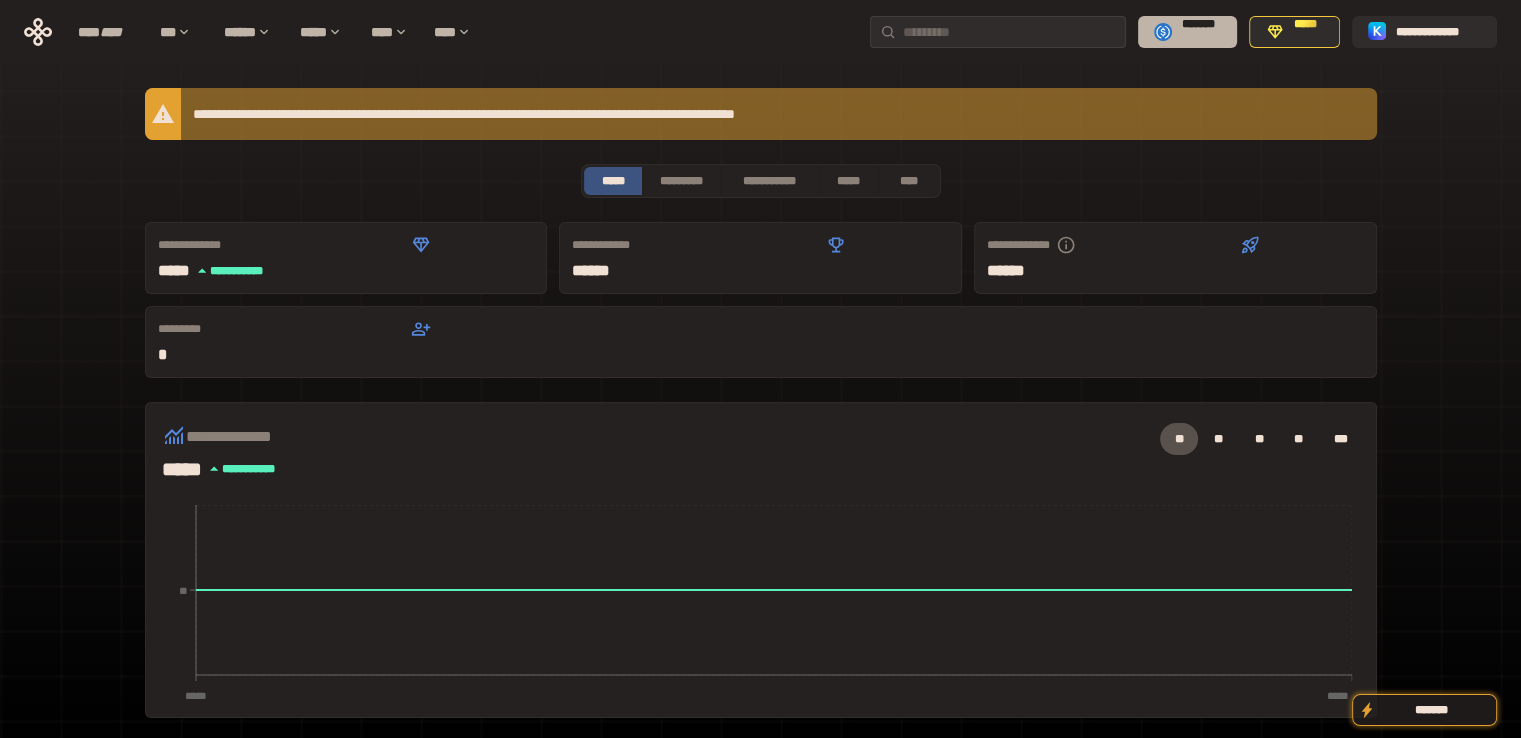 click on "*******" at bounding box center [1198, 31] 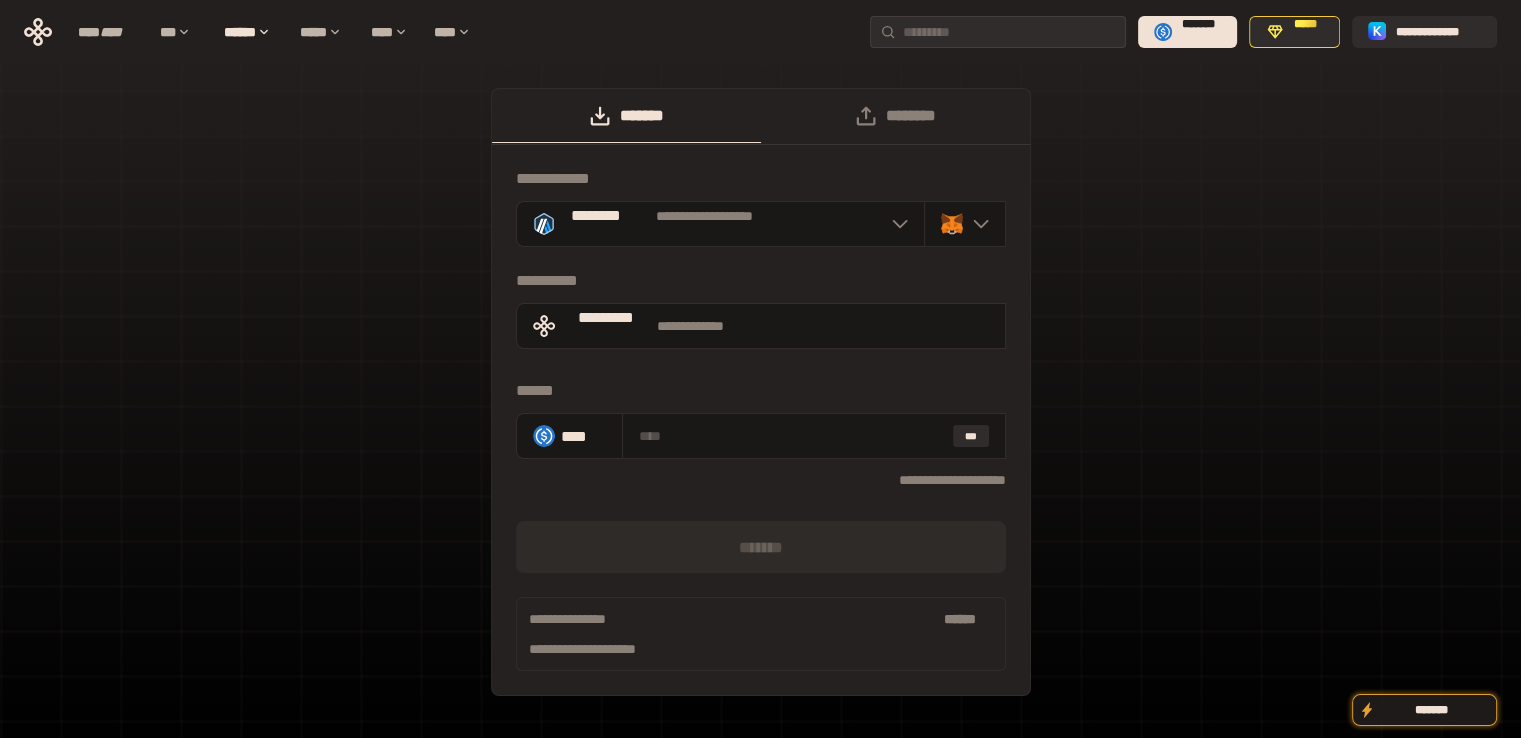 click on "**********" at bounding box center (760, 402) 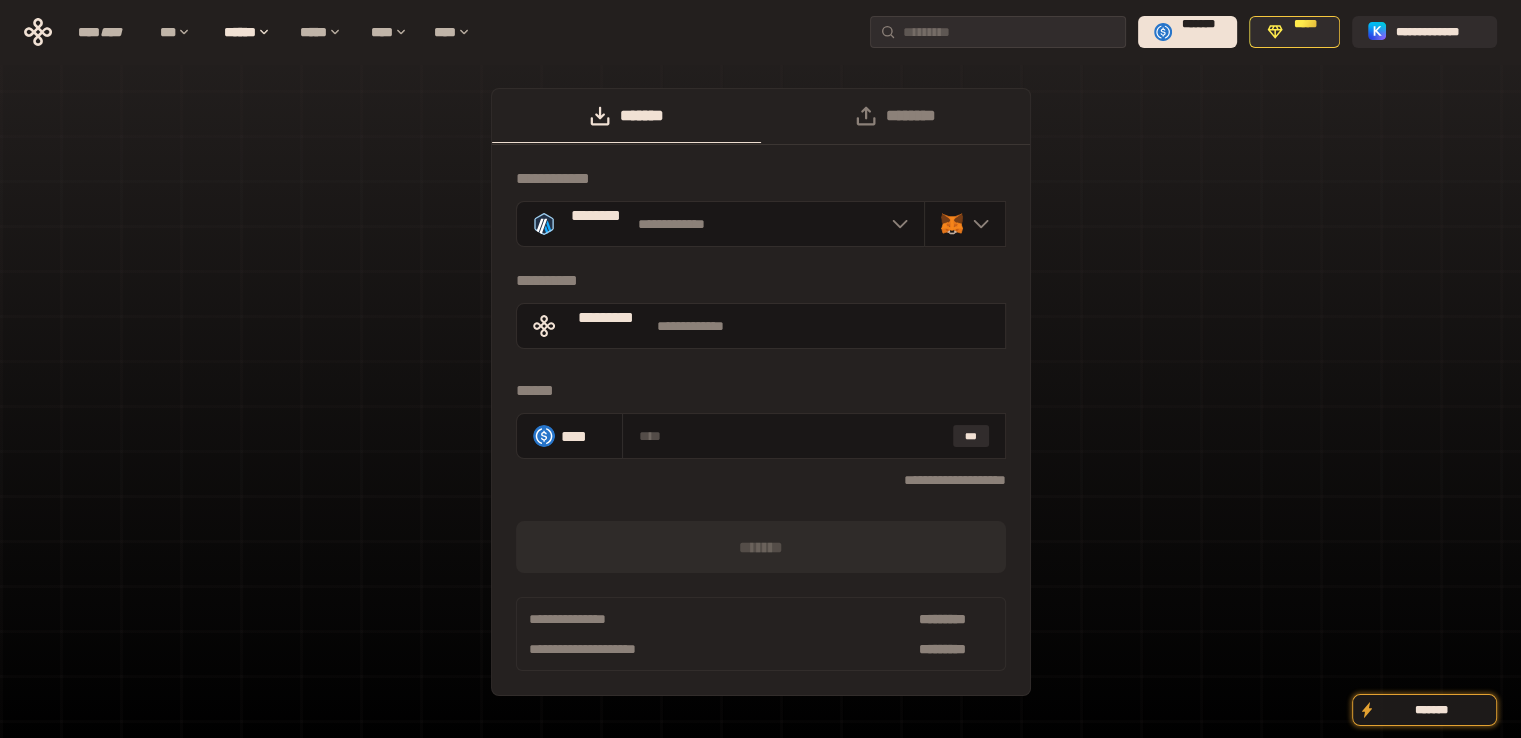 click on "**********" at bounding box center [760, 402] 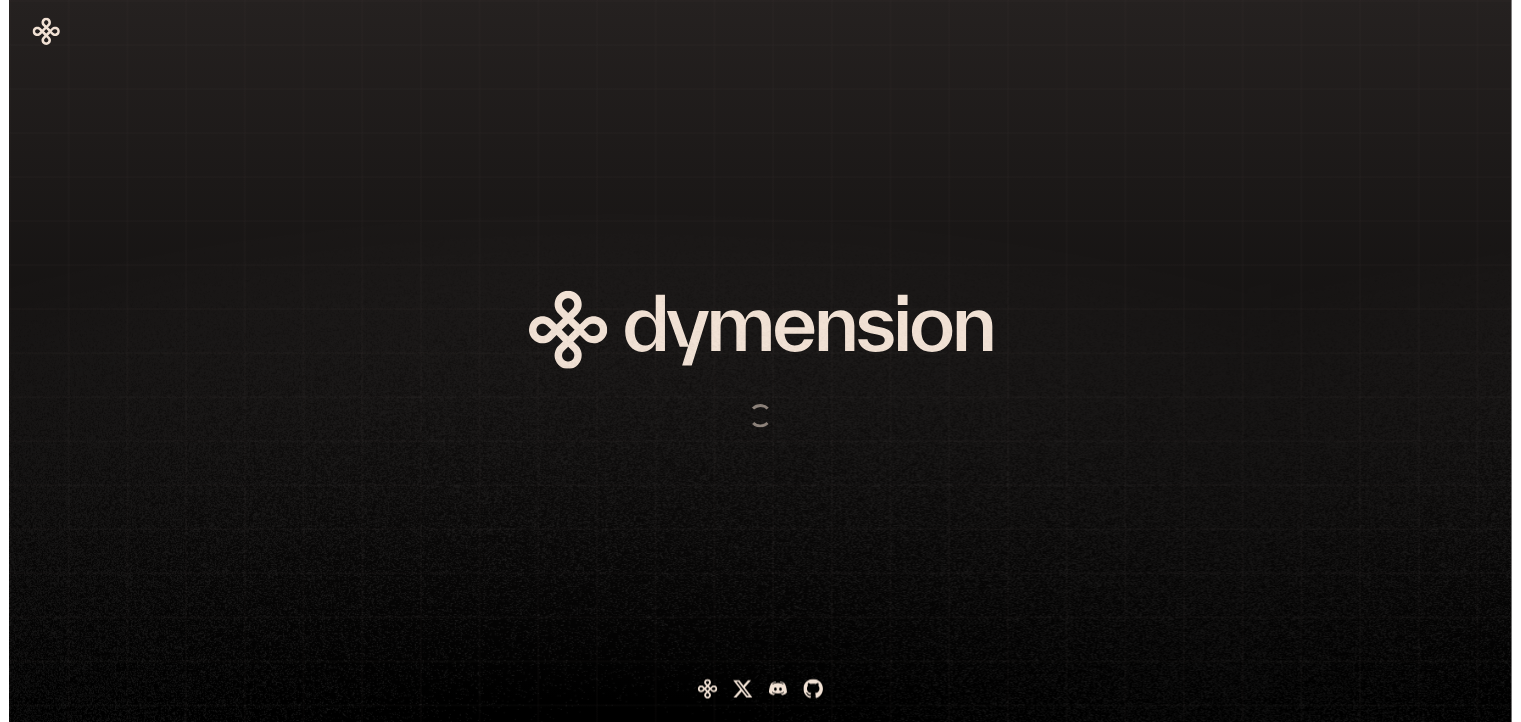 scroll, scrollTop: 0, scrollLeft: 0, axis: both 